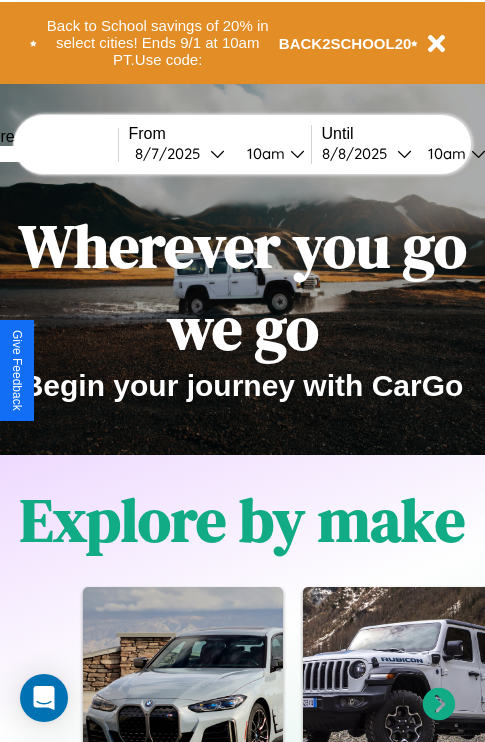 scroll, scrollTop: 0, scrollLeft: 0, axis: both 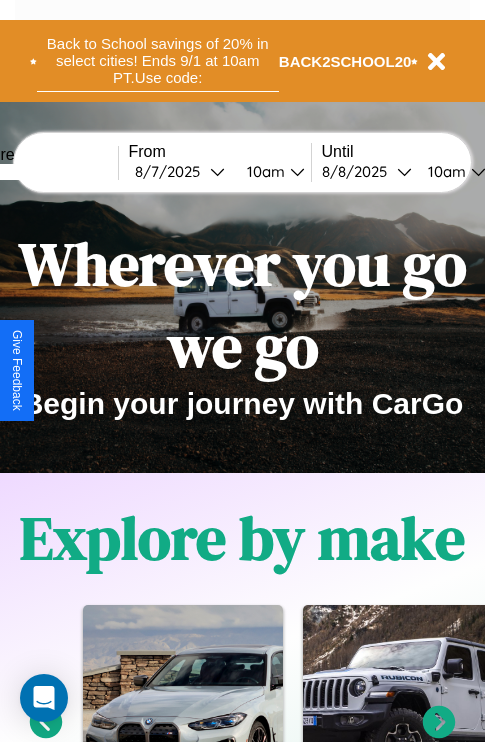 click on "Back to School savings of 20% in select cities! Ends 9/1 at 10am PT.  Use code:" at bounding box center [158, 61] 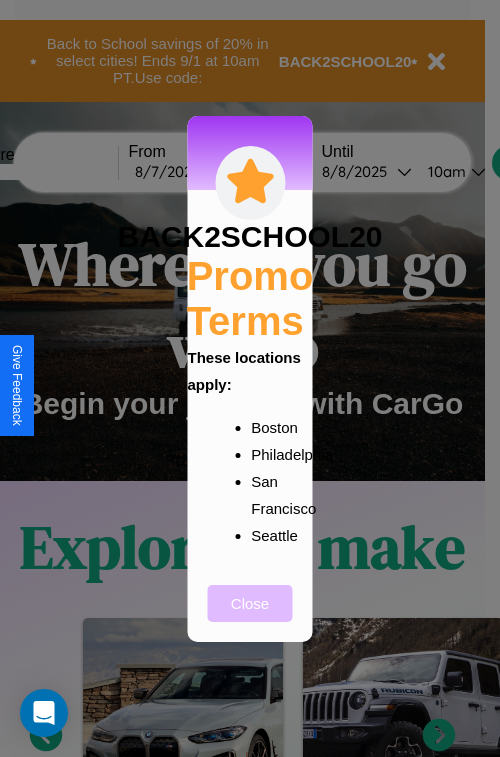 click on "Close" at bounding box center [250, 603] 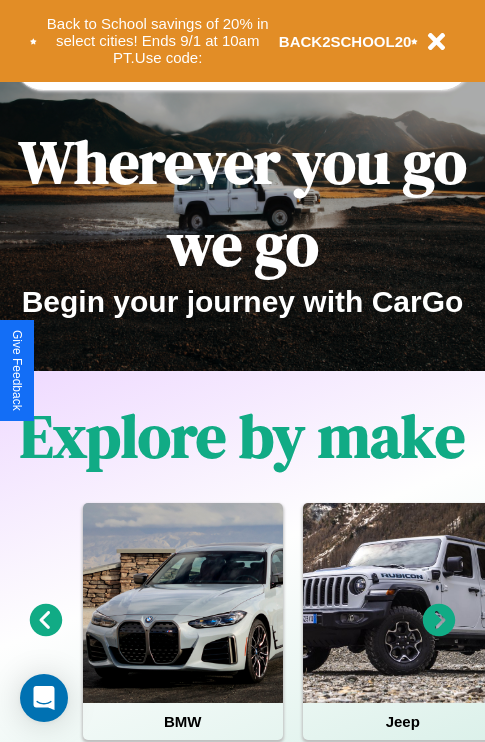 scroll, scrollTop: 308, scrollLeft: 0, axis: vertical 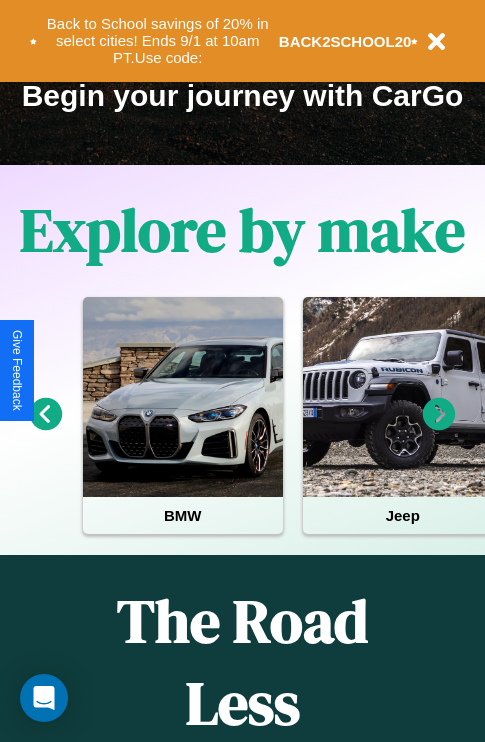 click 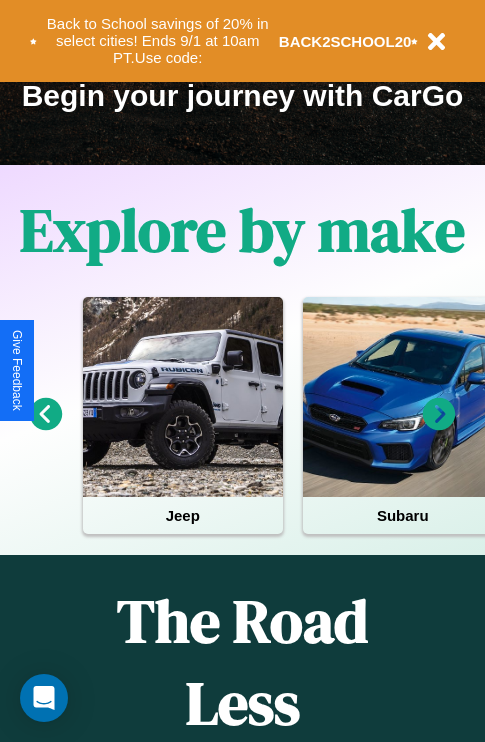 click 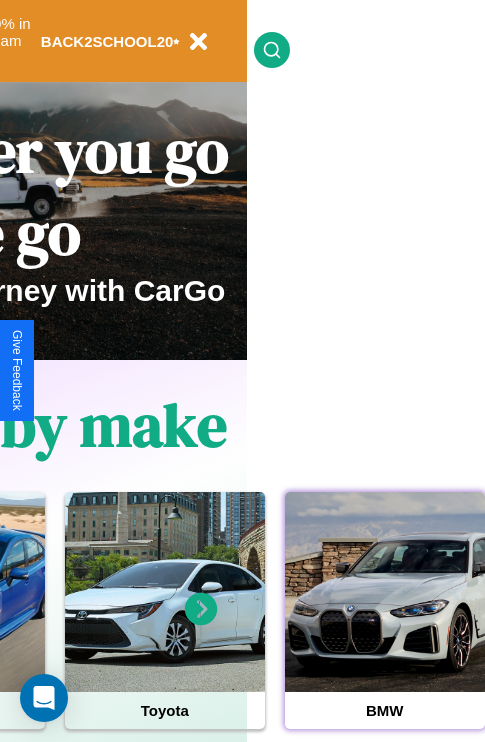 click at bounding box center [385, 592] 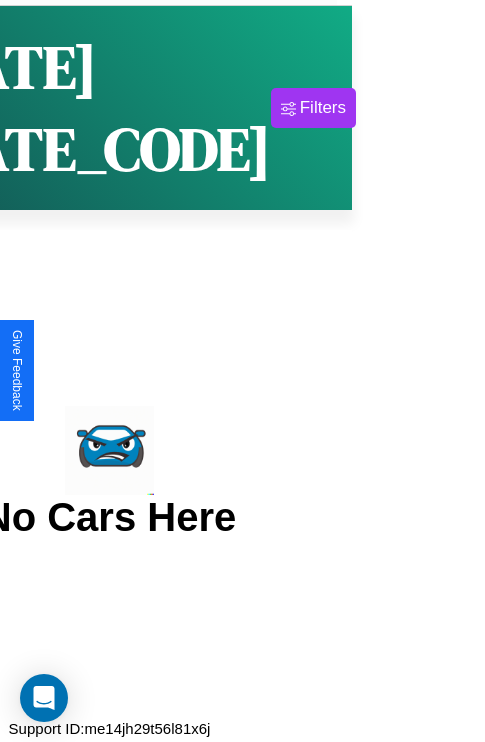 scroll, scrollTop: 0, scrollLeft: 0, axis: both 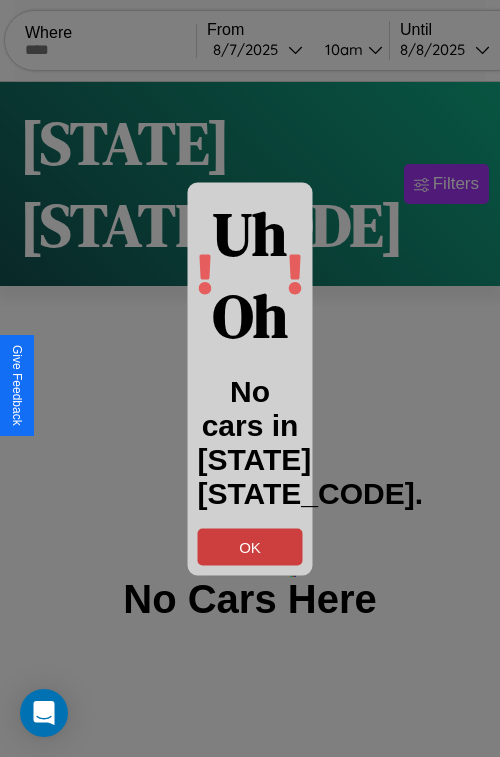 click on "OK" at bounding box center (250, 546) 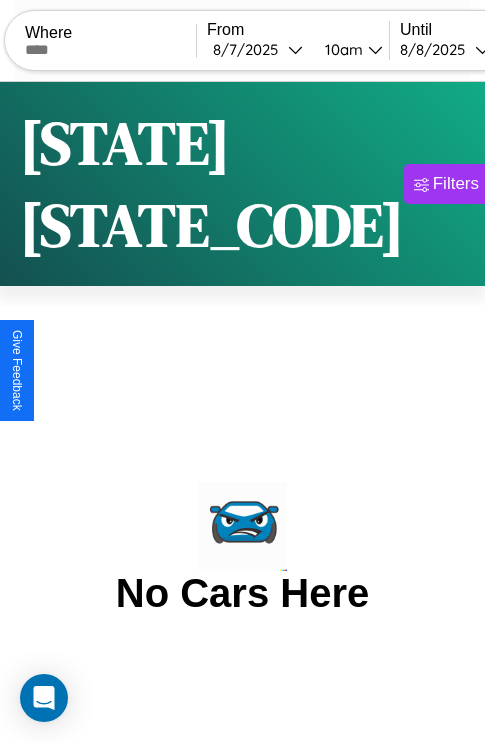 click at bounding box center [110, 50] 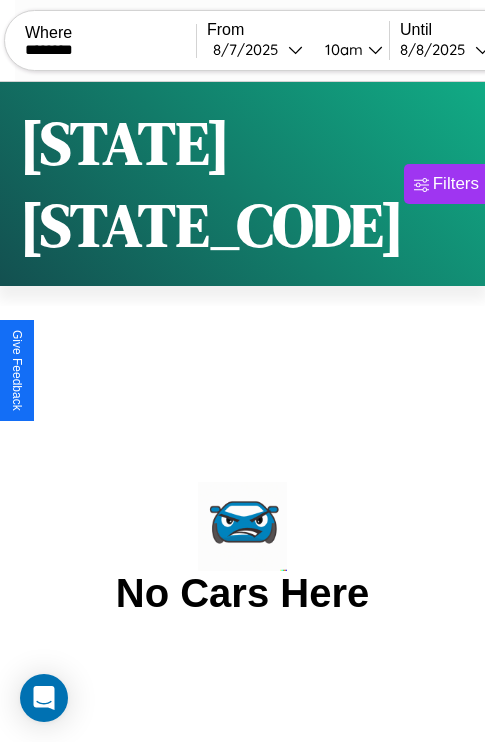 type on "********" 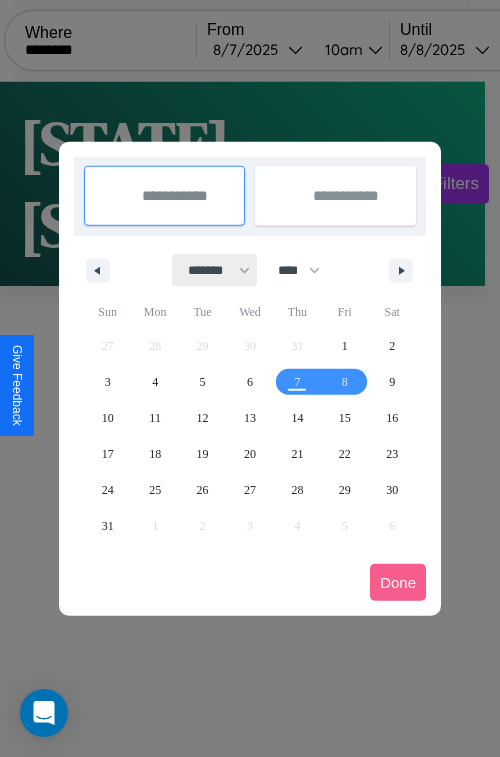 click on "******* ******** ***** ***** *** **** **** ****** ********* ******* ******** ********" at bounding box center [215, 270] 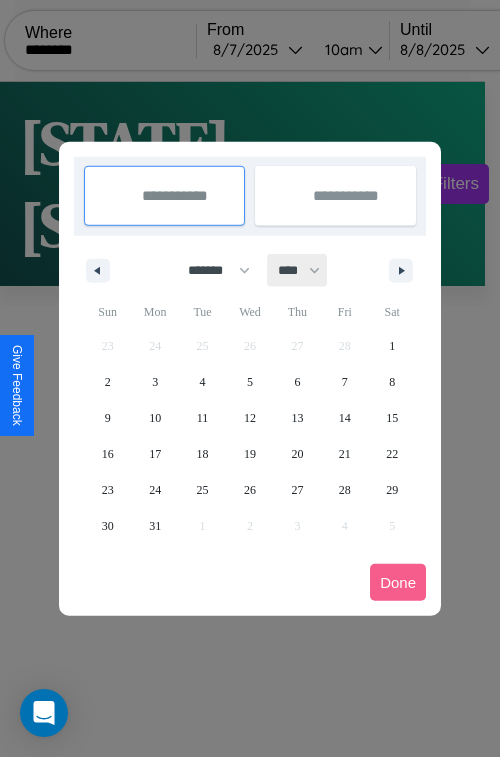 click on "**** **** **** **** **** **** **** **** **** **** **** **** **** **** **** **** **** **** **** **** **** **** **** **** **** **** **** **** **** **** **** **** **** **** **** **** **** **** **** **** **** **** **** **** **** **** **** **** **** **** **** **** **** **** **** **** **** **** **** **** **** **** **** **** **** **** **** **** **** **** **** **** **** **** **** **** **** **** **** **** **** **** **** **** **** **** **** **** **** **** **** **** **** **** **** **** **** **** **** **** **** **** **** **** **** **** **** **** **** **** **** **** **** **** **** **** **** **** **** **** ****" at bounding box center [298, 270] 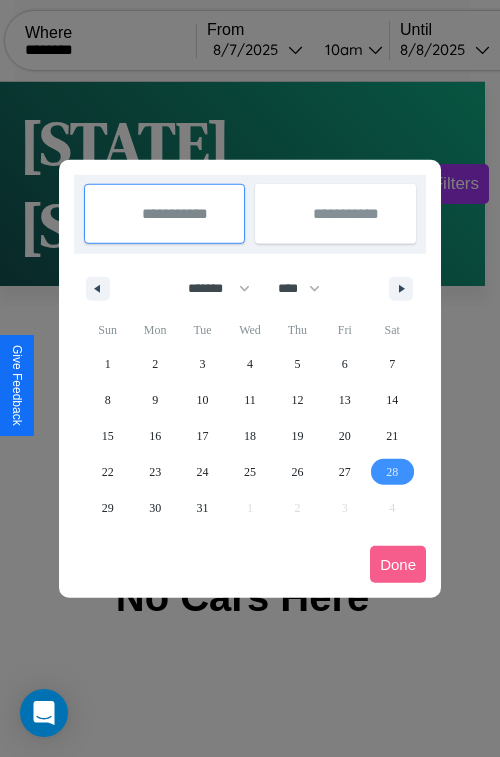 click on "28" at bounding box center (392, 472) 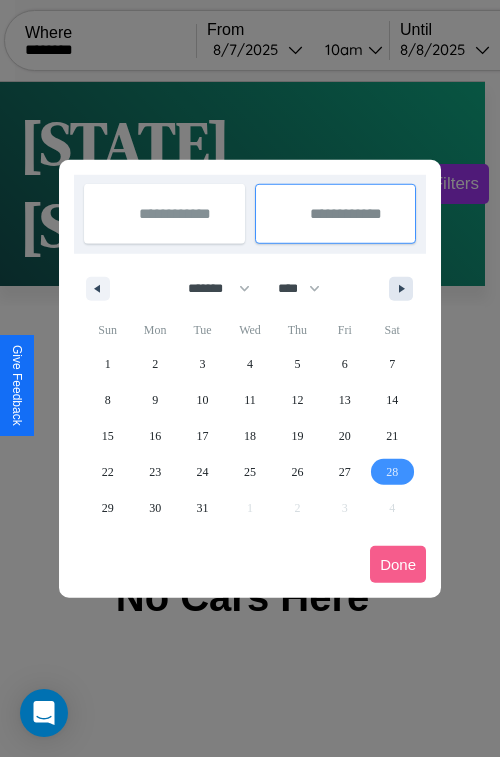 click at bounding box center [405, 289] 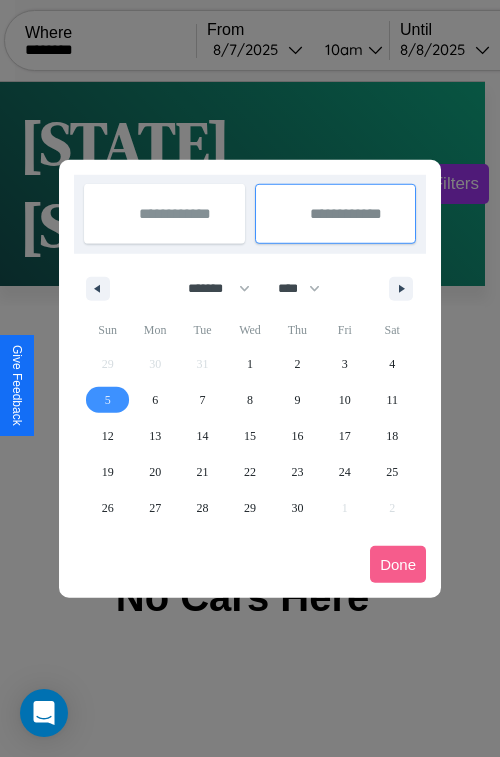 click on "5" at bounding box center (108, 400) 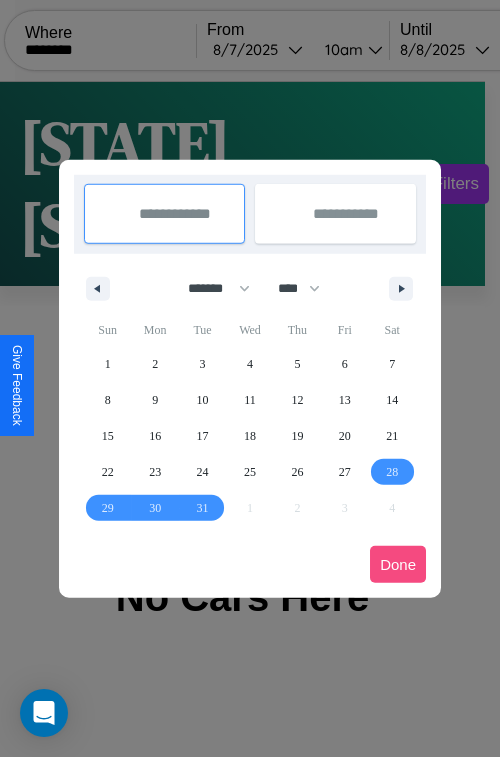 click on "Done" at bounding box center (398, 564) 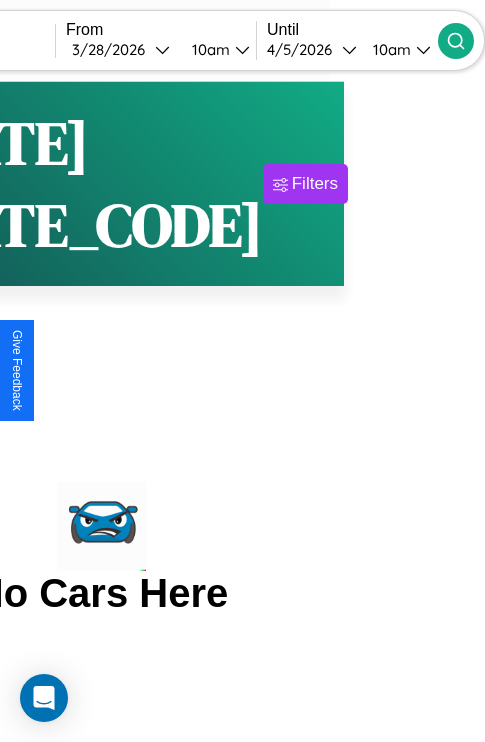 click 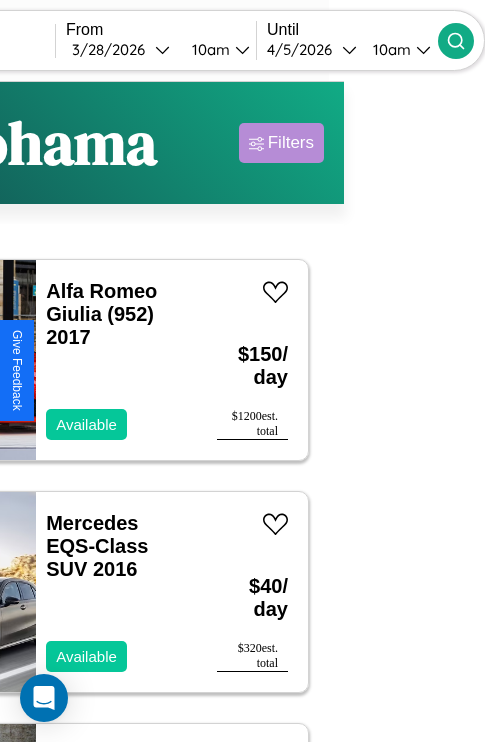 click on "Filters" at bounding box center (291, 143) 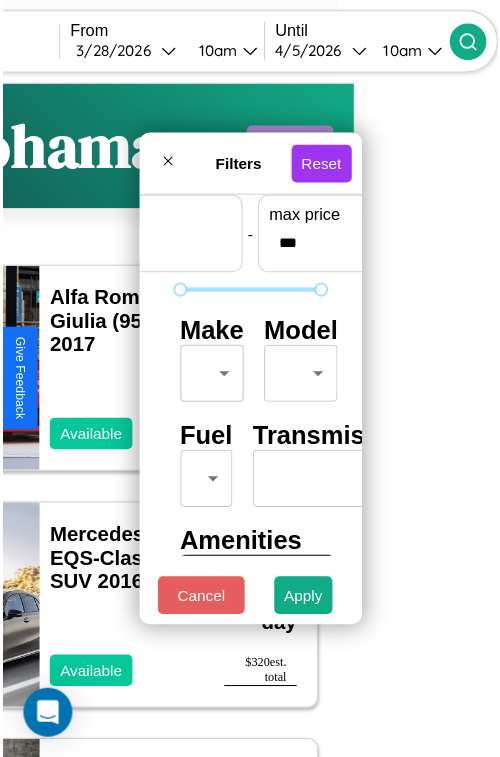 scroll, scrollTop: 59, scrollLeft: 0, axis: vertical 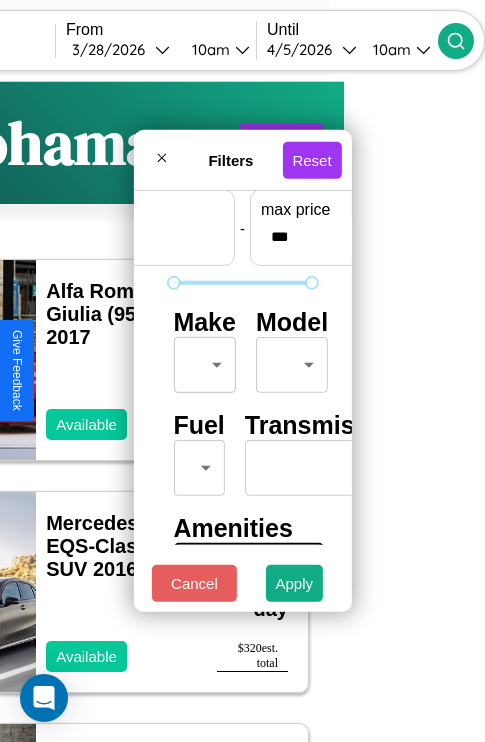 click on "CarGo Where ******** From [DATE] [TIME] Until [DATE] [TIME] Become a Host Login Sign Up [CITY], [STATE] Filters 112  cars in this area These cars can be picked up in this city. Alfa Romeo   Giulia (952)   2017 Available $ 150  / day $ 1200  est. total Mercedes   EQS-Class SUV   2016 Available $ 40  / day $ 320  est. total Audi   5000   2018 Available $ 90  / day $ 720  est. total Jeep   CJ-5   2016 Available $ 80  / day $ 640  est. total Lexus   UX   2021 Available $ 150  / day $ 1200  est. total Buick   Lucerne   2023 Available $ 130  / day $ 1040  est. total Volvo   NR64   2017 Available $ 160  / day $ 1280  est. total Ford   Courier   2024 Available $ 90  / day $ 720  est. total Hummer   H3   2020 Unavailable $ 130  / day $ 1040  est. total Chevrolet   Hi-Cube   2016 Unavailable $ 180  / day $ 1440  est. total Nissan   Micra   2019 Available $ 200  / day $ 1600  est. total Lincoln   MKZ   2019 Available $ 120  / day $ 960  est. total Land Rover   Defender   2014 Available $ 90  / day $ 720  est. total" at bounding box center [101, 412] 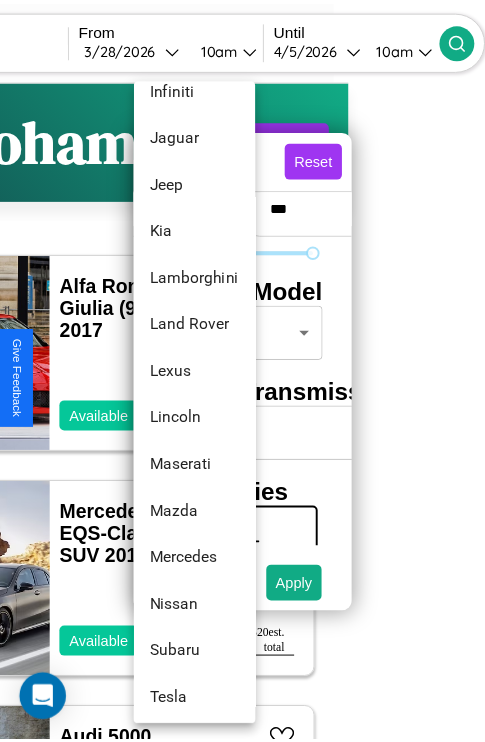 scroll, scrollTop: 950, scrollLeft: 0, axis: vertical 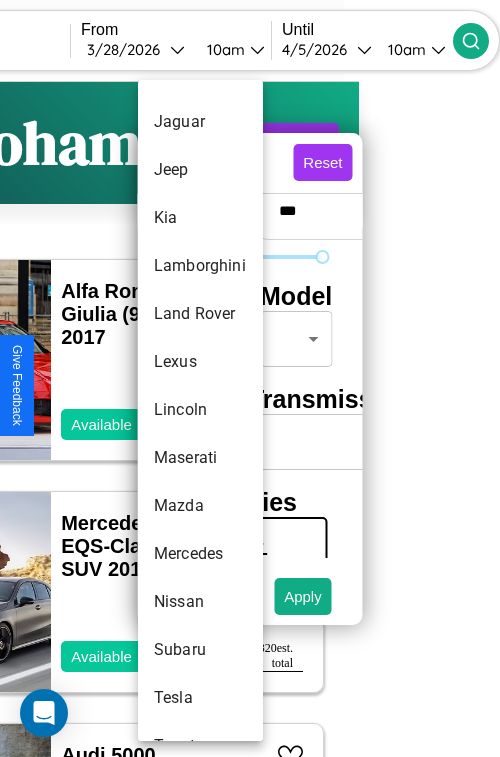 click on "Lincoln" at bounding box center [200, 410] 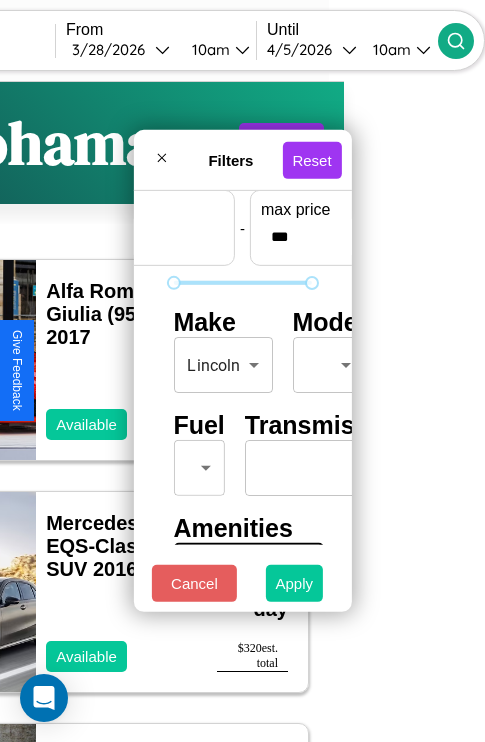 click on "Apply" at bounding box center (295, 583) 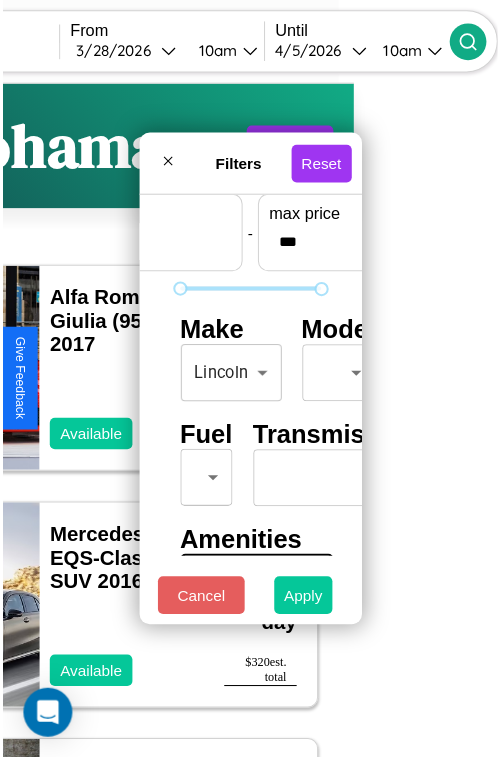 scroll, scrollTop: 0, scrollLeft: 0, axis: both 